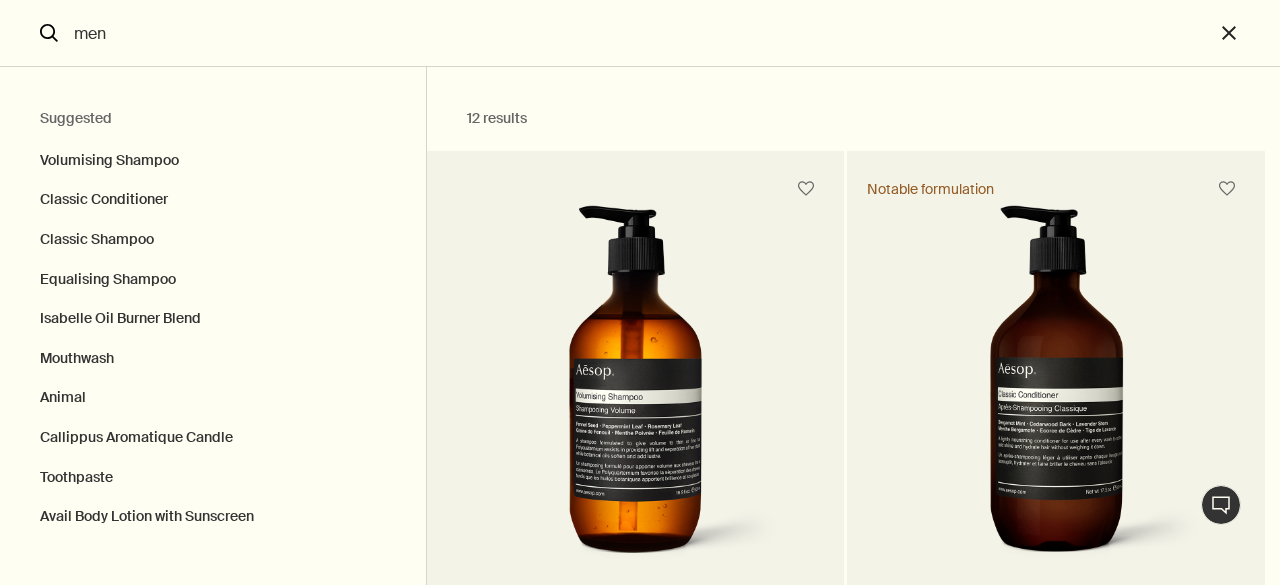 scroll, scrollTop: 0, scrollLeft: 0, axis: both 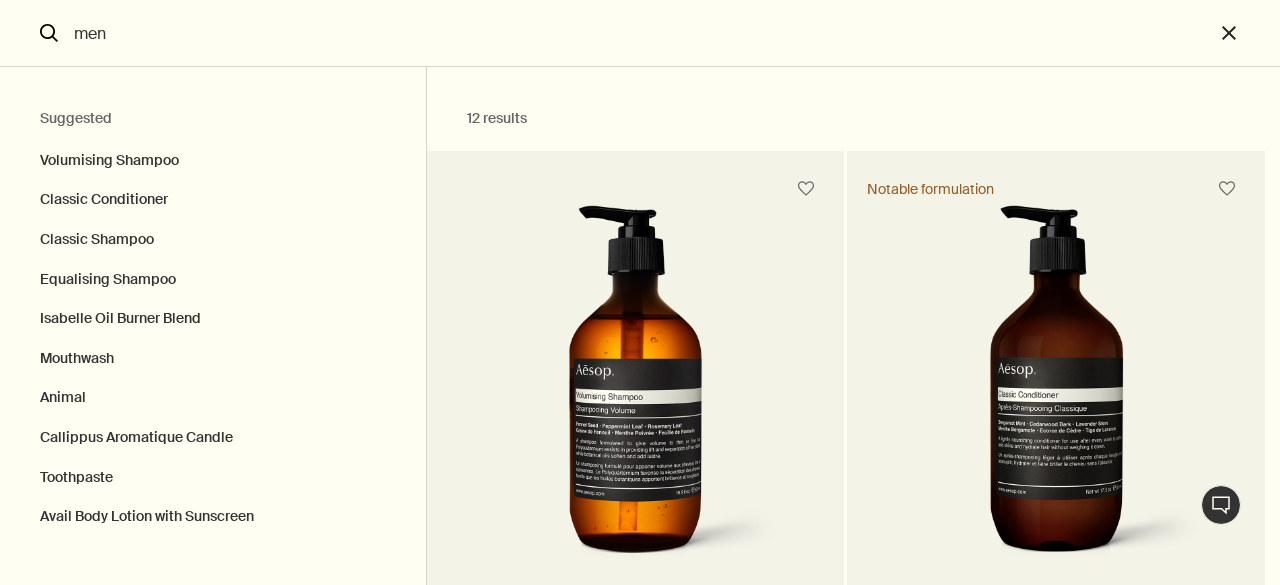 click at bounding box center [635, 390] 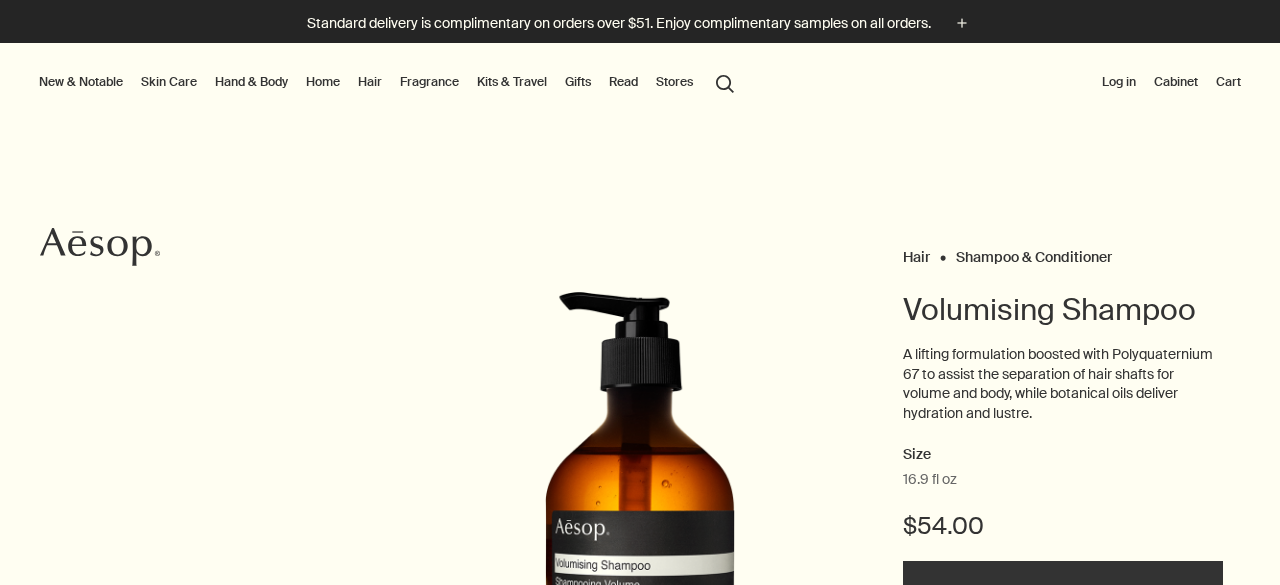 scroll, scrollTop: 0, scrollLeft: 0, axis: both 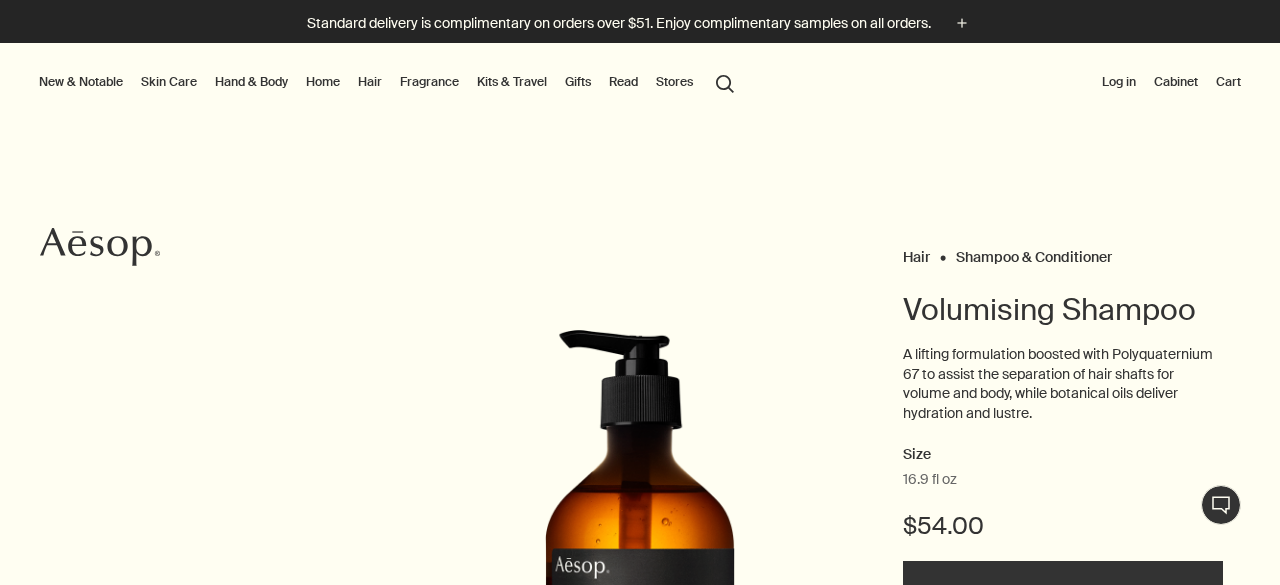 click on "search Search" at bounding box center [725, 82] 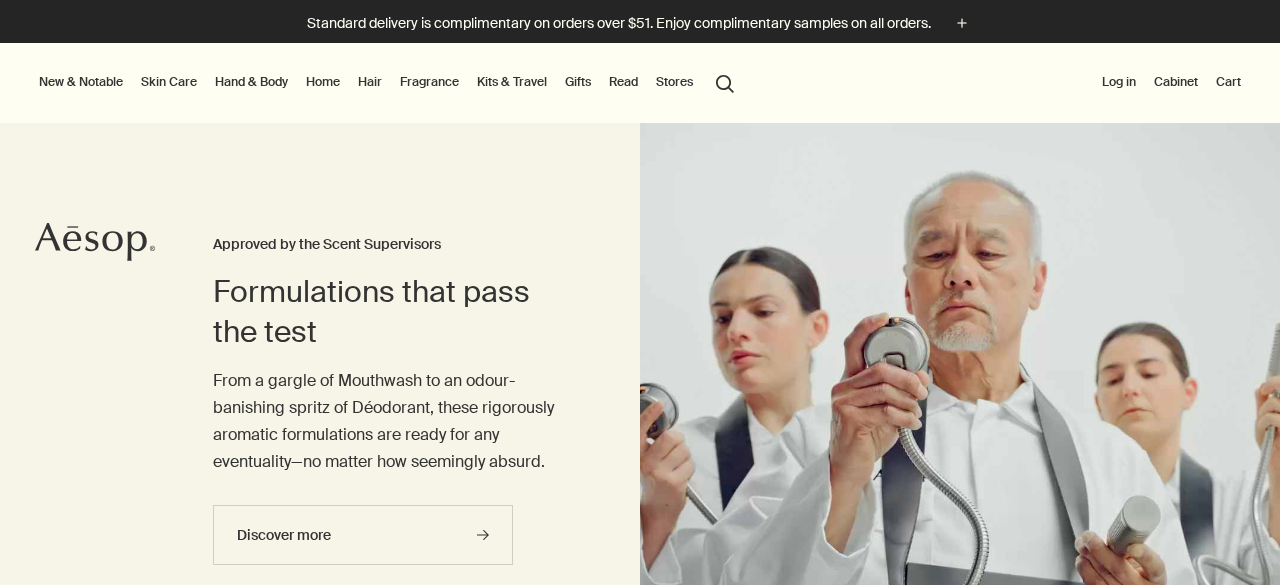scroll, scrollTop: 0, scrollLeft: 0, axis: both 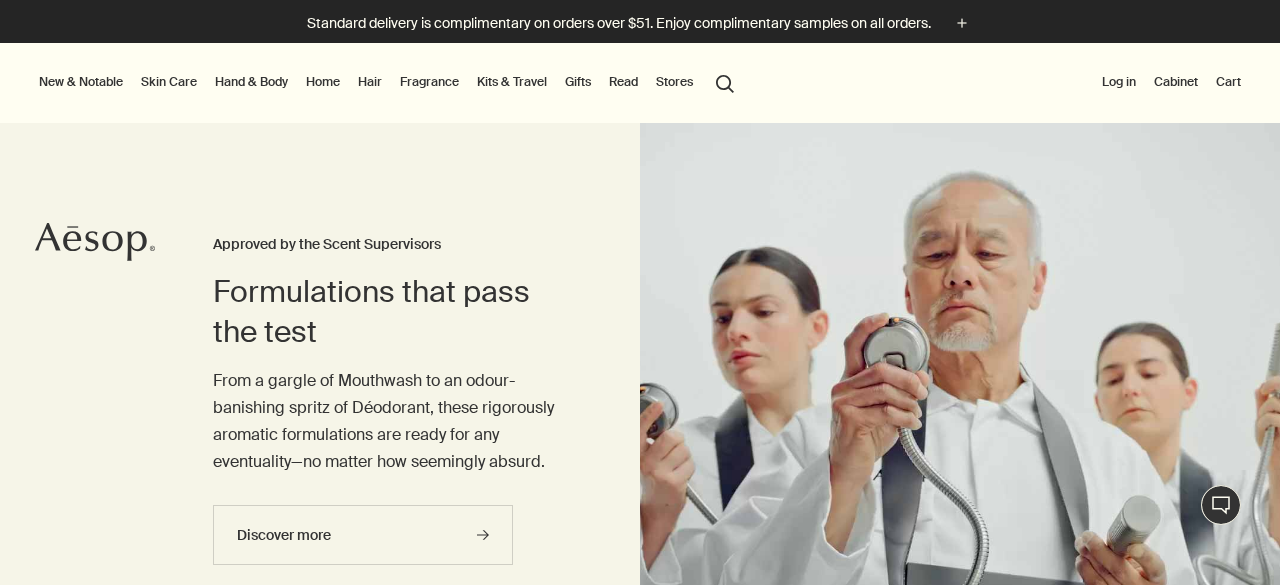 click on "Fragrance" at bounding box center [429, 82] 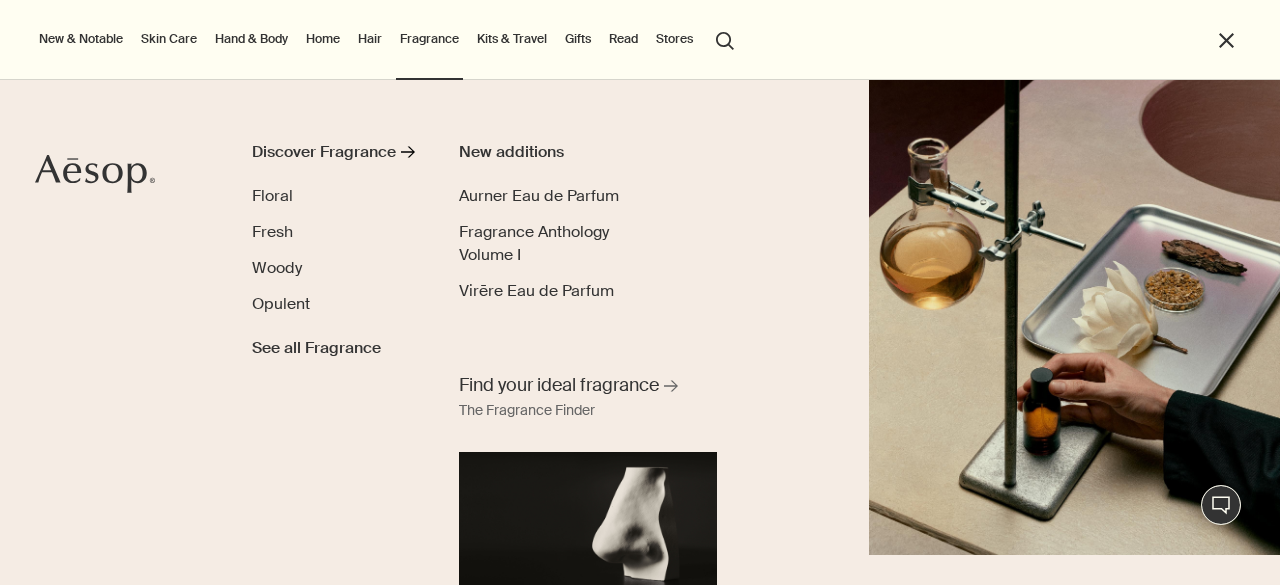 scroll, scrollTop: 42, scrollLeft: 0, axis: vertical 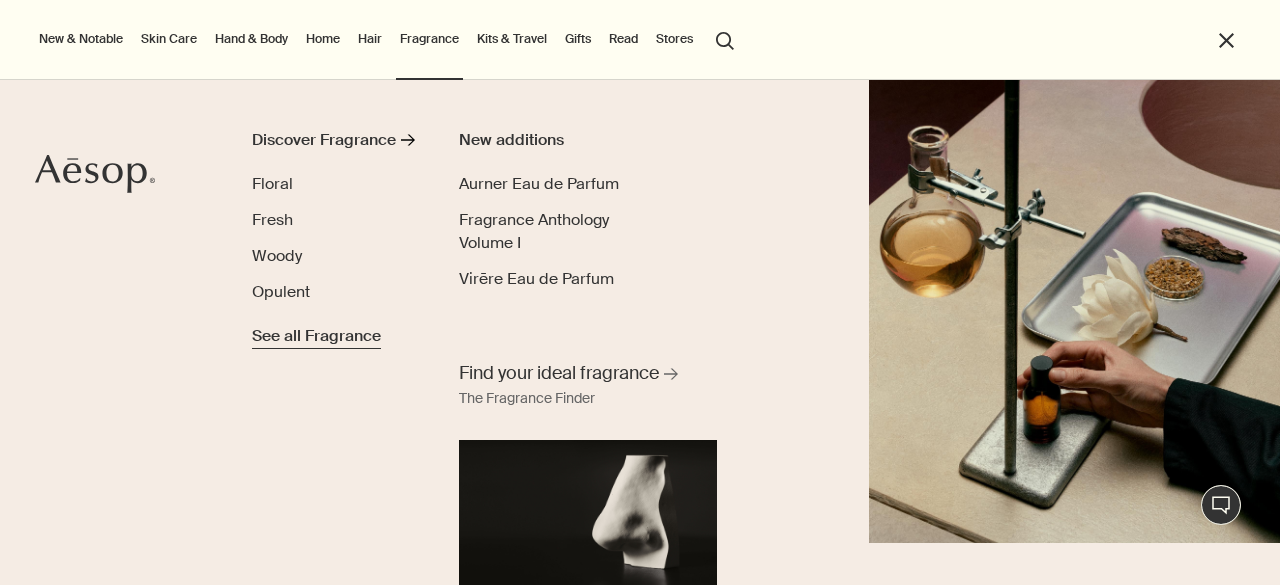 click on "See all Fragrance" at bounding box center [316, 336] 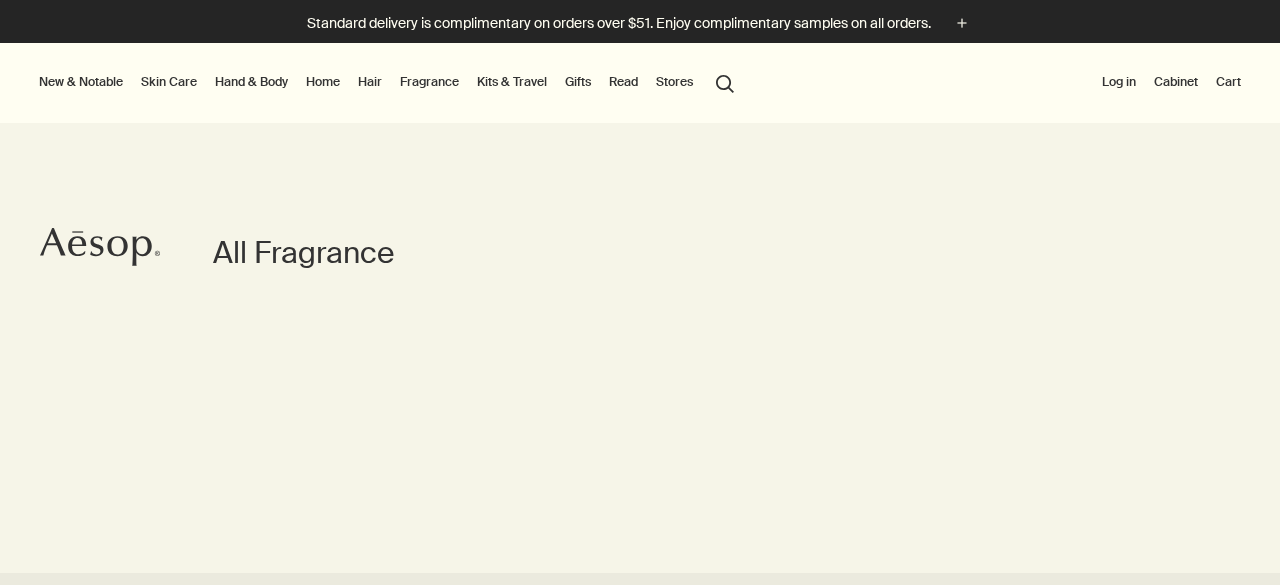 scroll, scrollTop: 0, scrollLeft: 0, axis: both 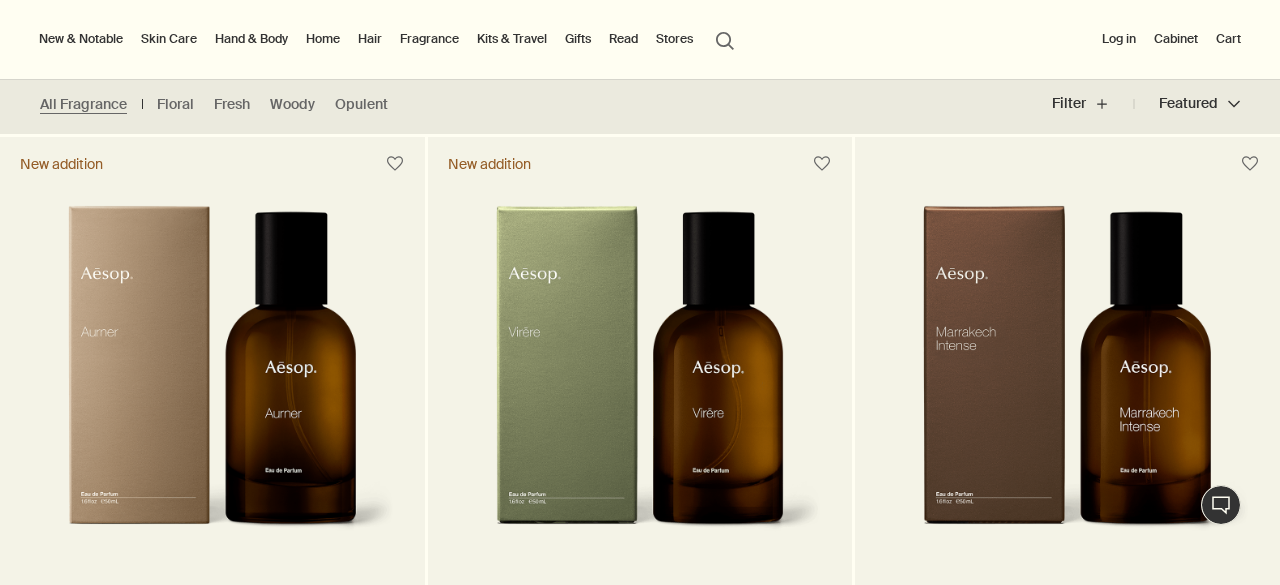click on "Skin Care" at bounding box center (169, 39) 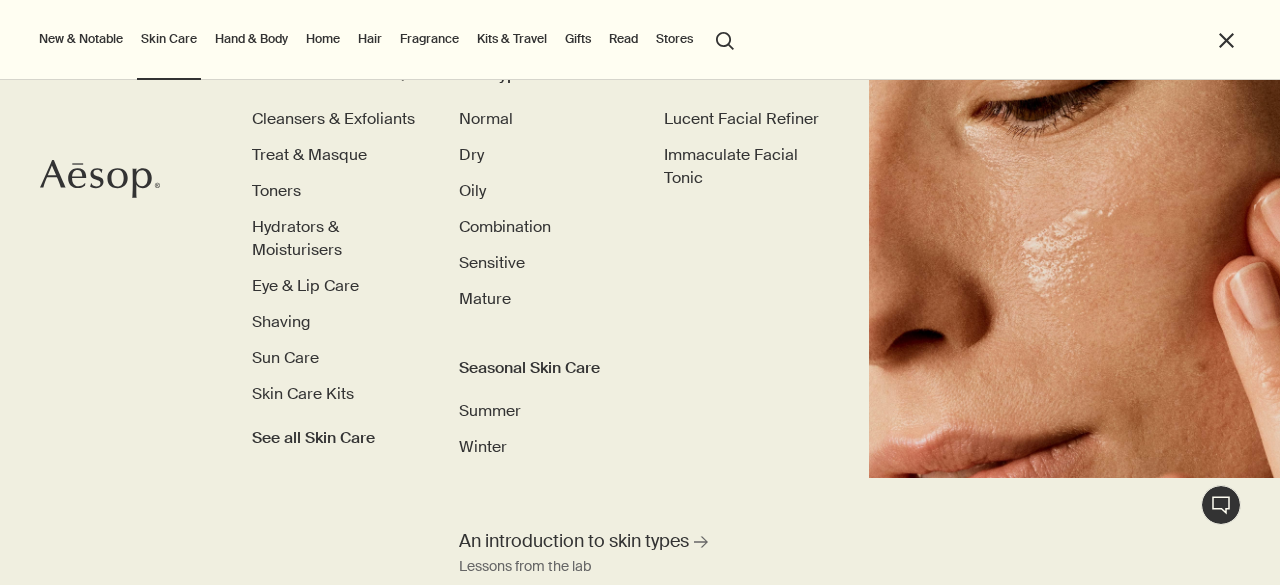 scroll, scrollTop: 111, scrollLeft: 0, axis: vertical 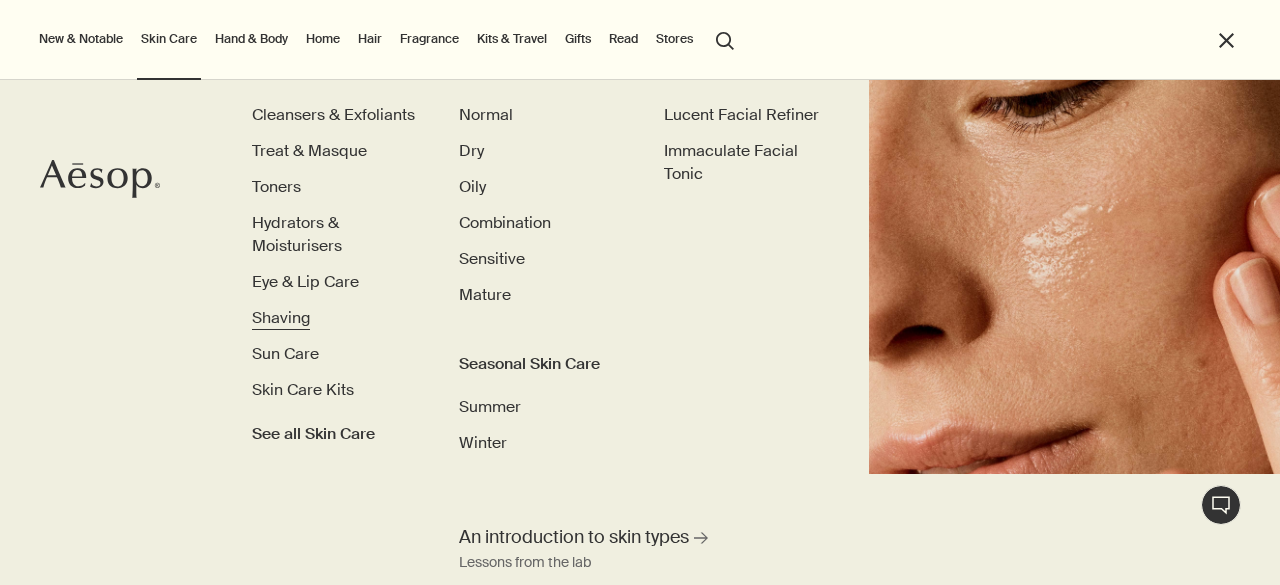 click on "Shaving" at bounding box center (281, 317) 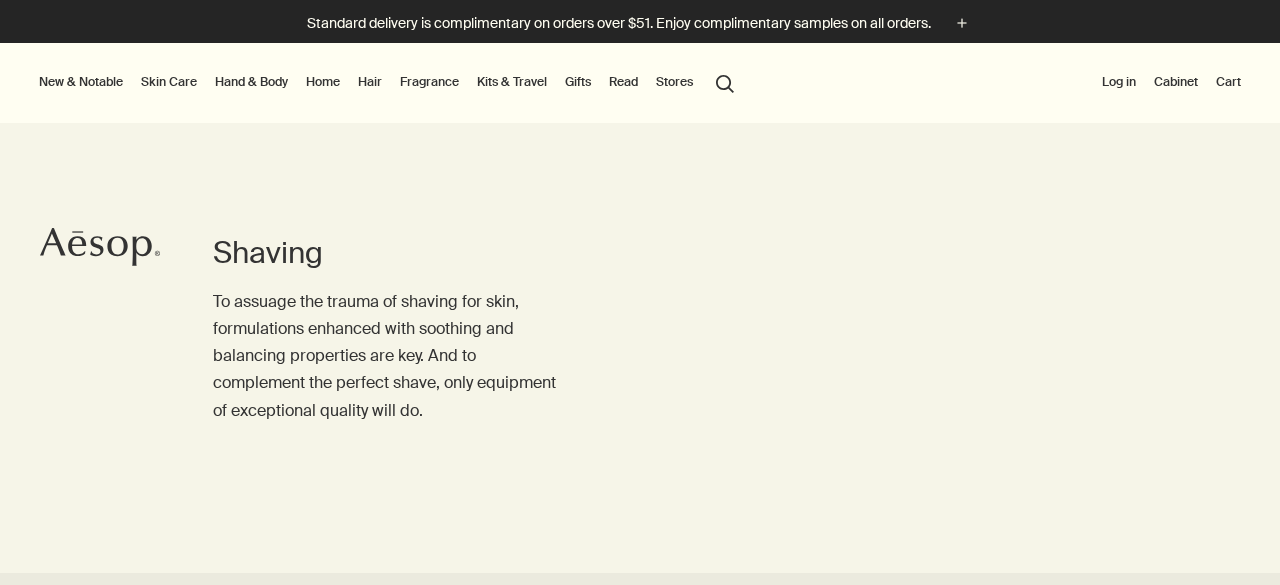 scroll, scrollTop: 0, scrollLeft: 0, axis: both 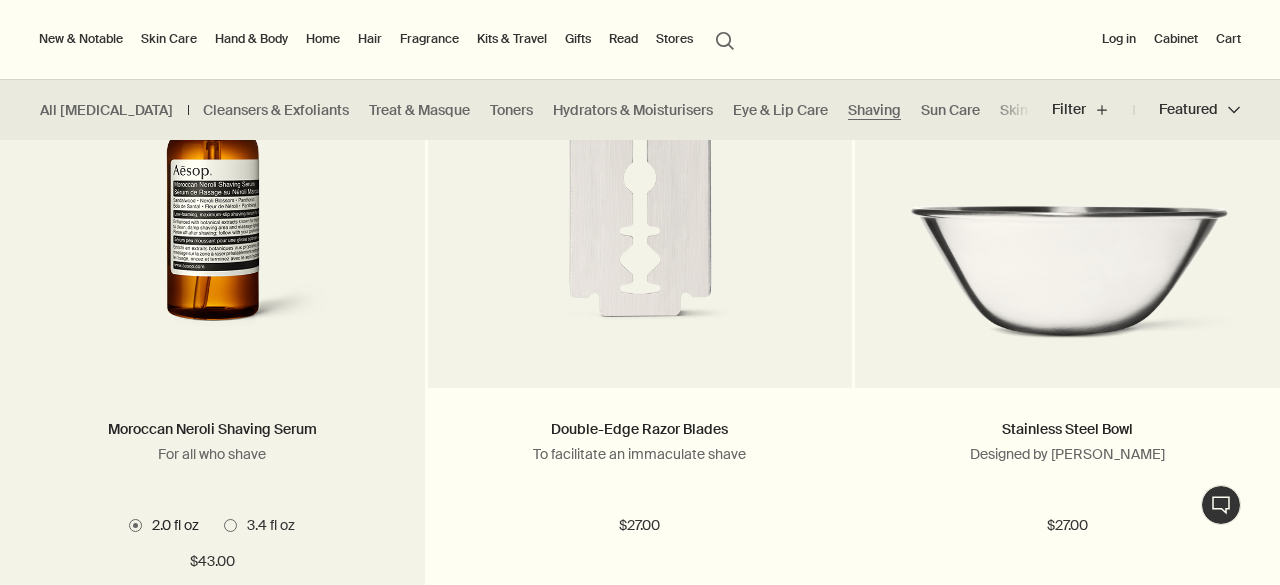 click on "Moroccan Neroli Shaving Serum For all who shave 2 Sizes  /  From $43.00 2.0 fl oz 3.4 fl oz 2.0 fl oz 3.4 fl oz $43.00 chevron $43.00" at bounding box center [212, 495] 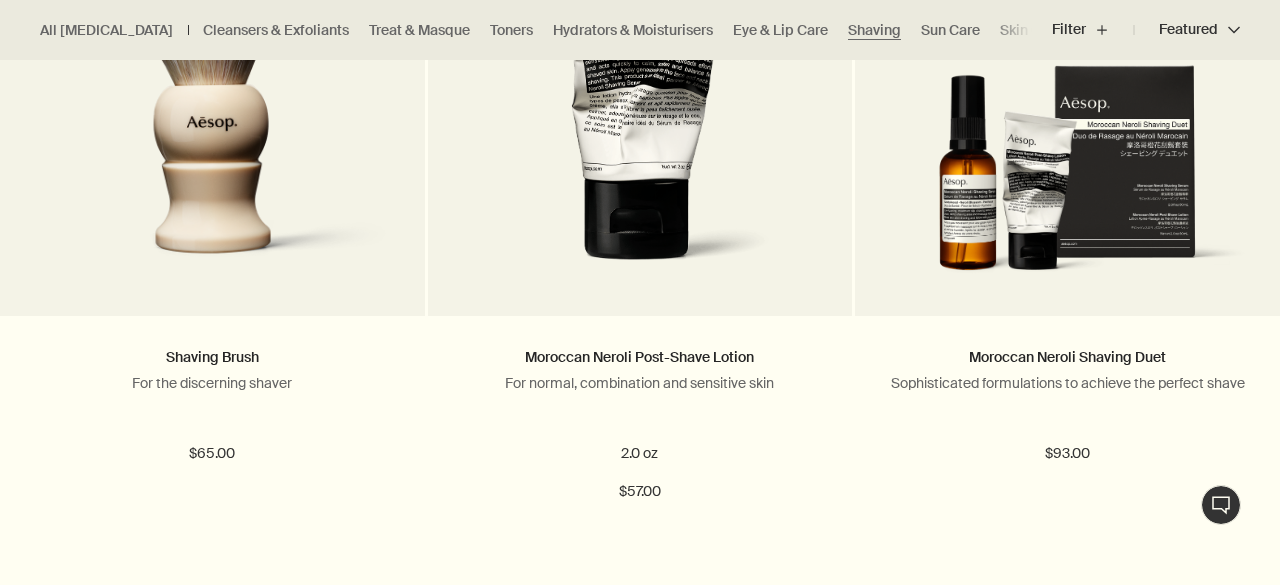 scroll, scrollTop: 1510, scrollLeft: 0, axis: vertical 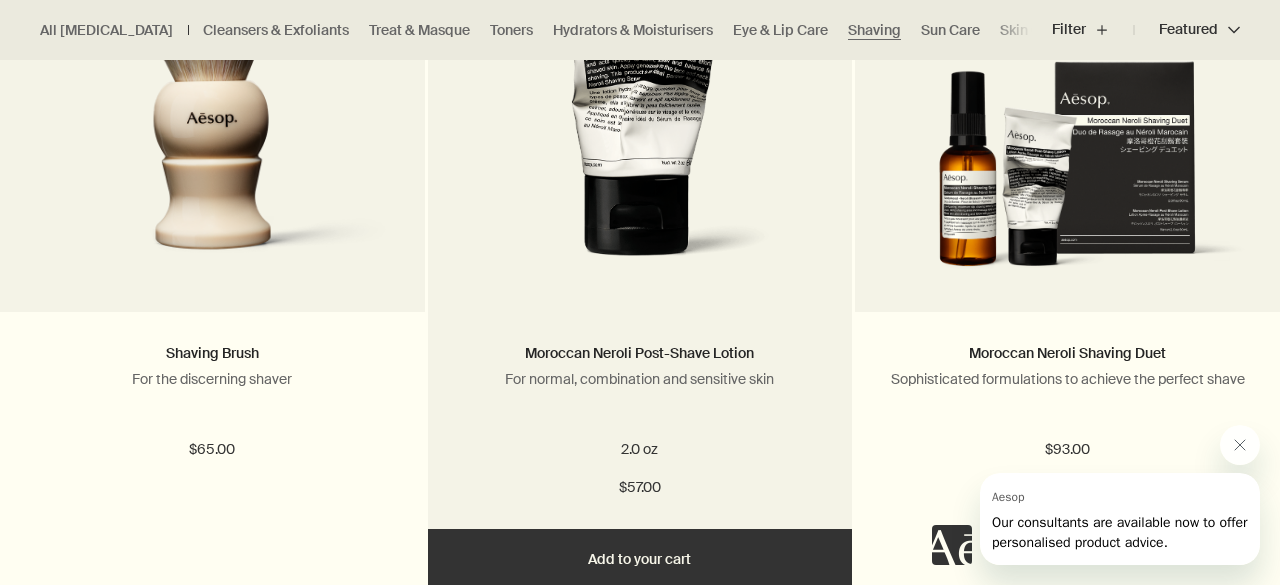 click on "For normal, combination and sensitive skin" at bounding box center [640, 379] 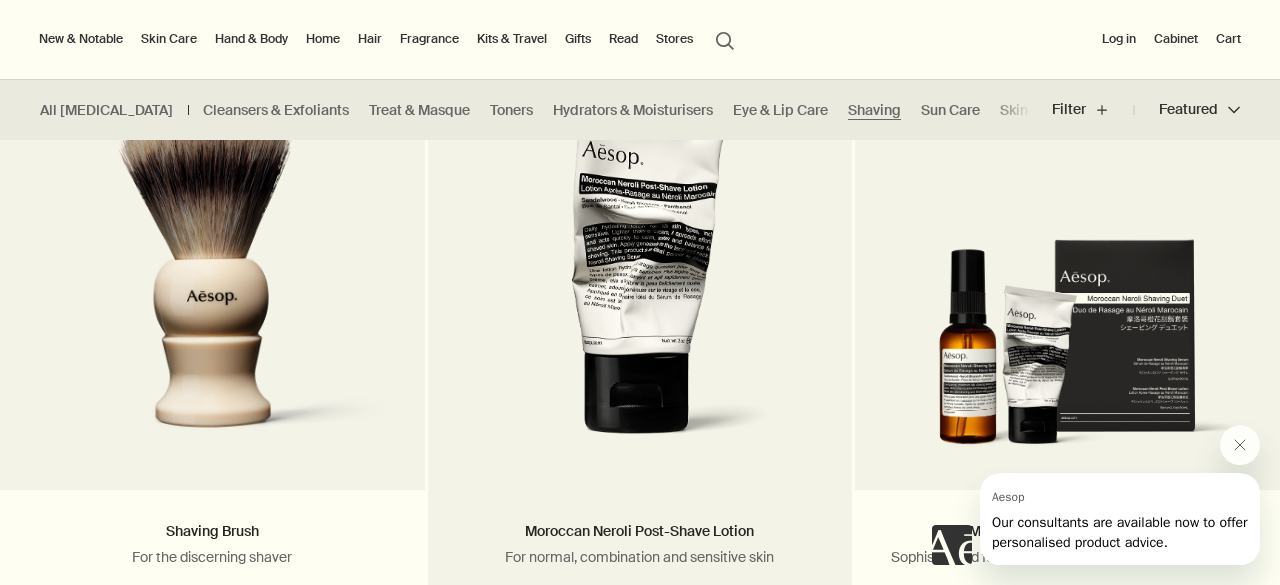scroll, scrollTop: 1326, scrollLeft: 0, axis: vertical 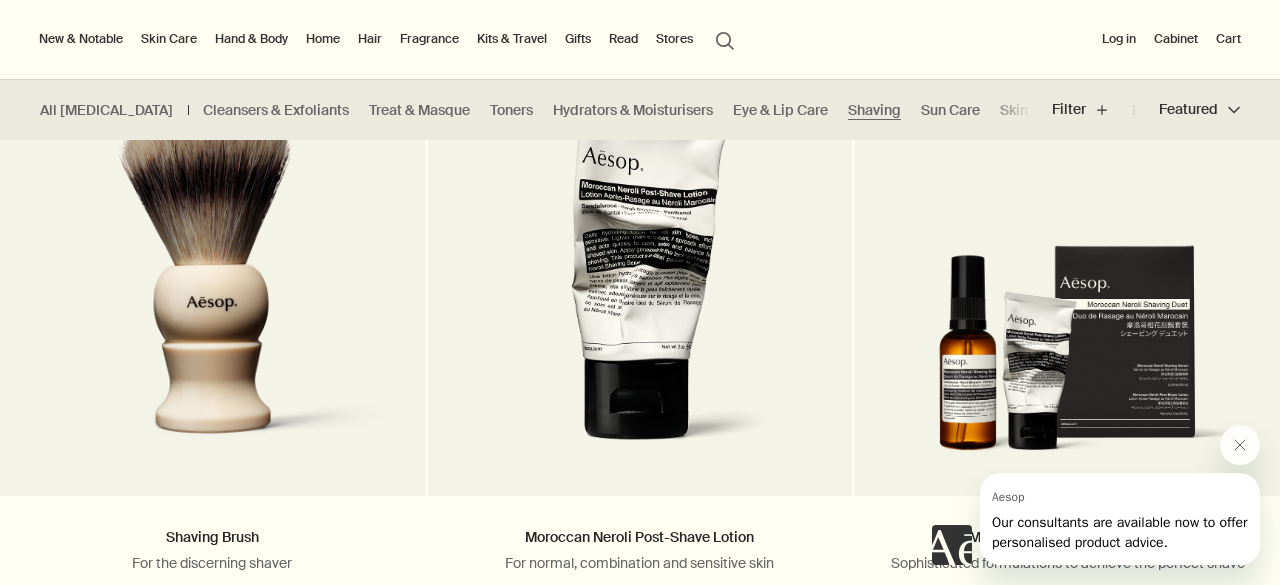 click on "Hair" at bounding box center (370, 39) 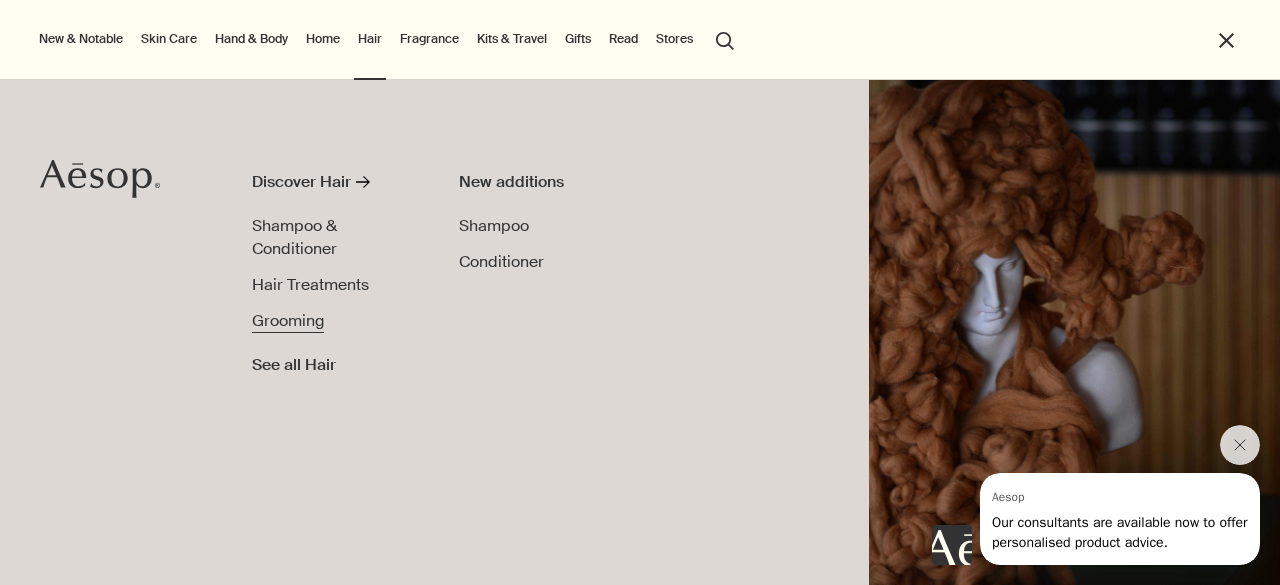 click on "Grooming" at bounding box center (288, 320) 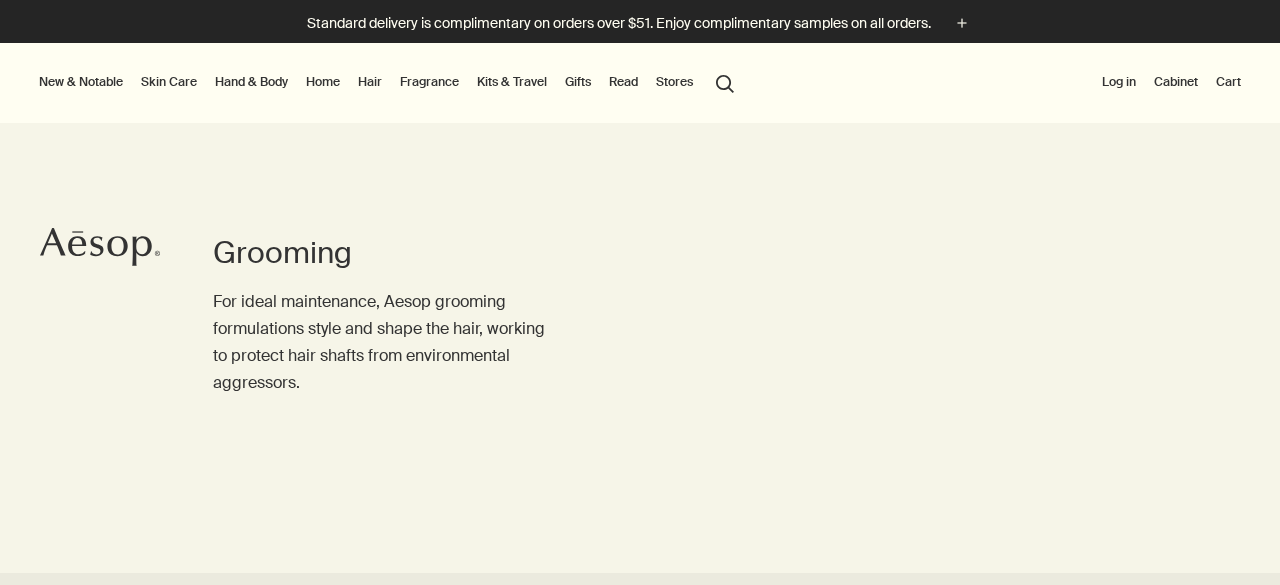 scroll, scrollTop: 0, scrollLeft: 0, axis: both 